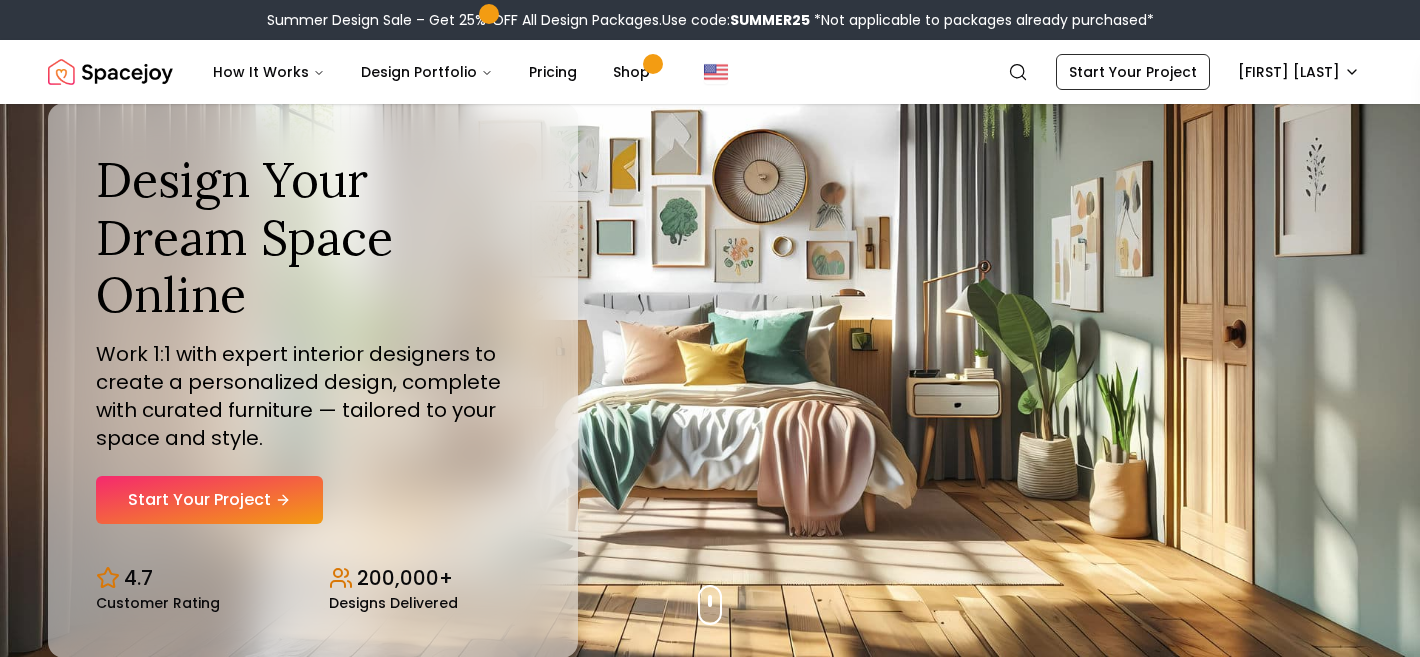 scroll, scrollTop: 0, scrollLeft: 0, axis: both 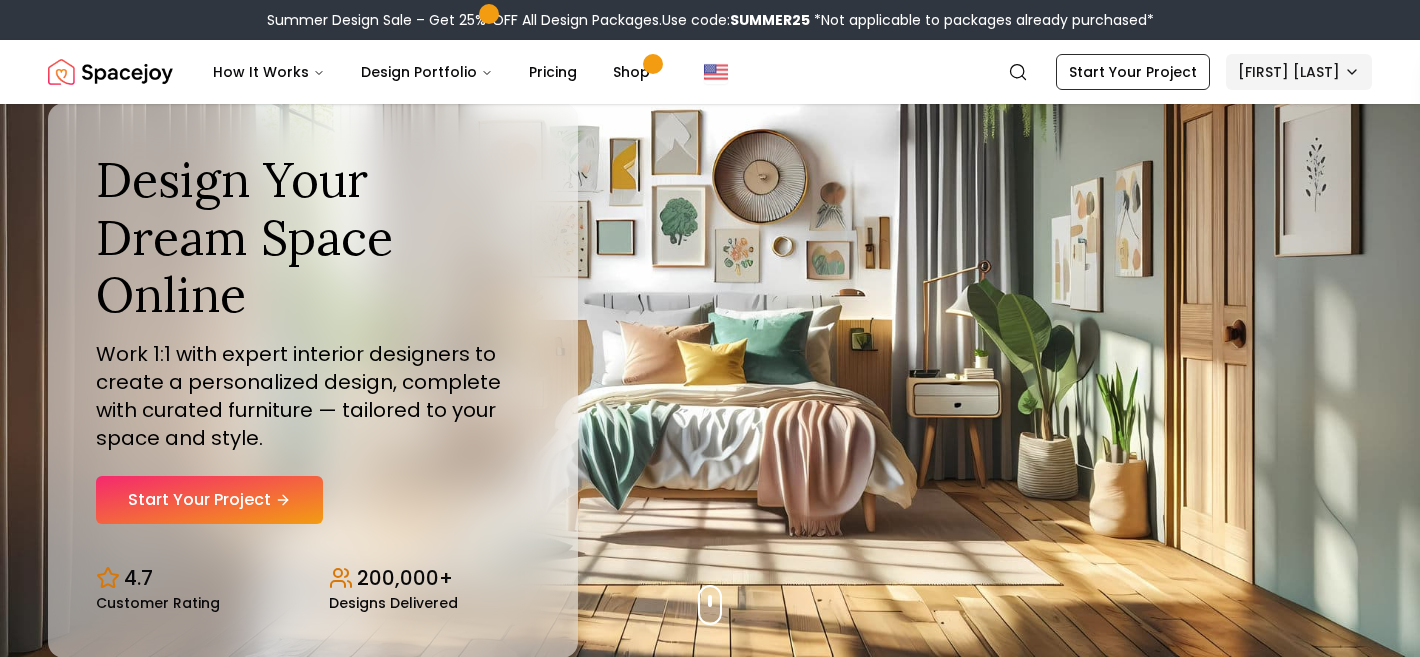 click on "Summer Design Sale – Get 25% OFF All Design Packages.  Use code:  SUMMER25   *Not applicable to packages already purchased* Spacejoy How It Works   Design Portfolio   Pricing Shop Search Start Your Project   Mary Largenton Design Your Dream Space Online Work 1:1 with expert interior designers to create a personalized design, complete with curated furniture — tailored to your space and style. Start Your Project   4.7 Customer Rating 200,000+ Designs Delivered Design Your Dream Space Online Work 1:1 with expert interior designers to create a personalized design, complete with curated furniture — tailored to your space and style. Start Your Project   4.7 Customer Rating 200,000+ Designs Delivered Summer Design Sale Get 25% OFF on all Design Packages Get Started   Mid-Summer Style Event Up to 60% OFF on Furniture & Decor Shop Now   Get Matched with Expert Interior Designers Online! Maria Castillero Designer Angela Amore Designer Tina Martidelcampo Designer Christina Manzo Designer Hannah James Designer   1" at bounding box center (710, 5876) 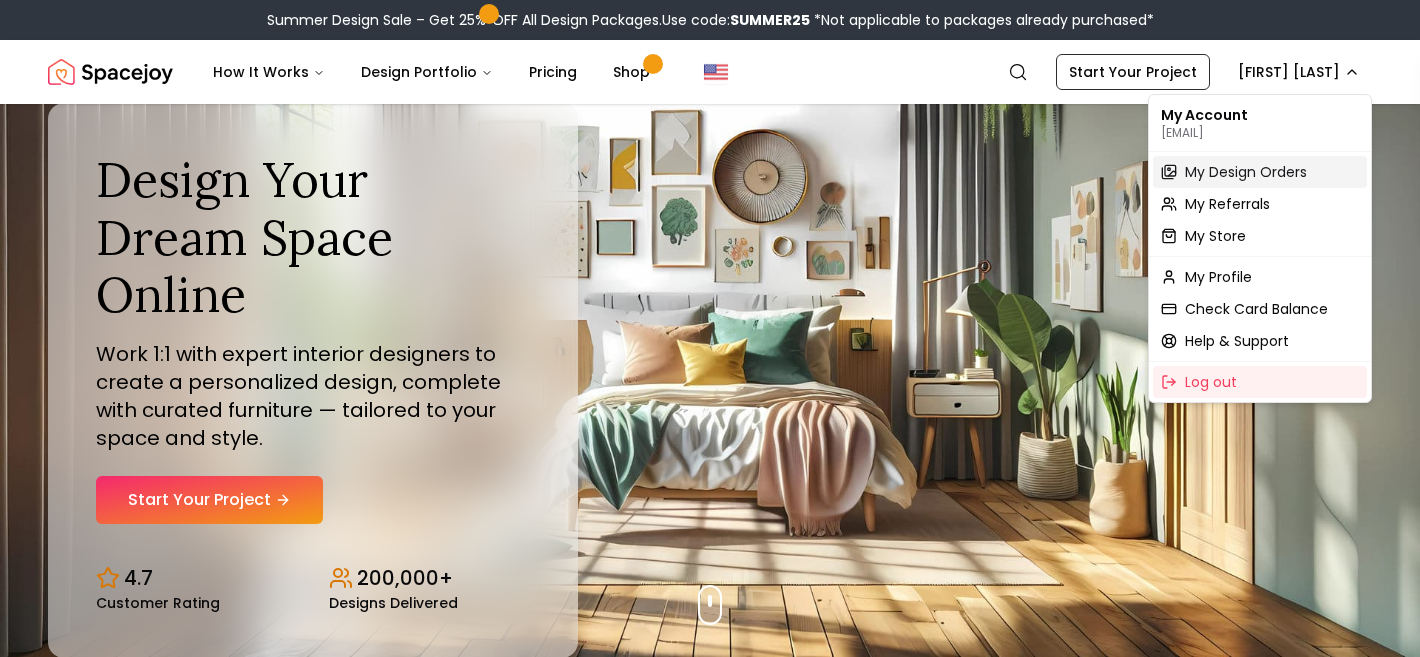 click on "My Design Orders" at bounding box center [1246, 172] 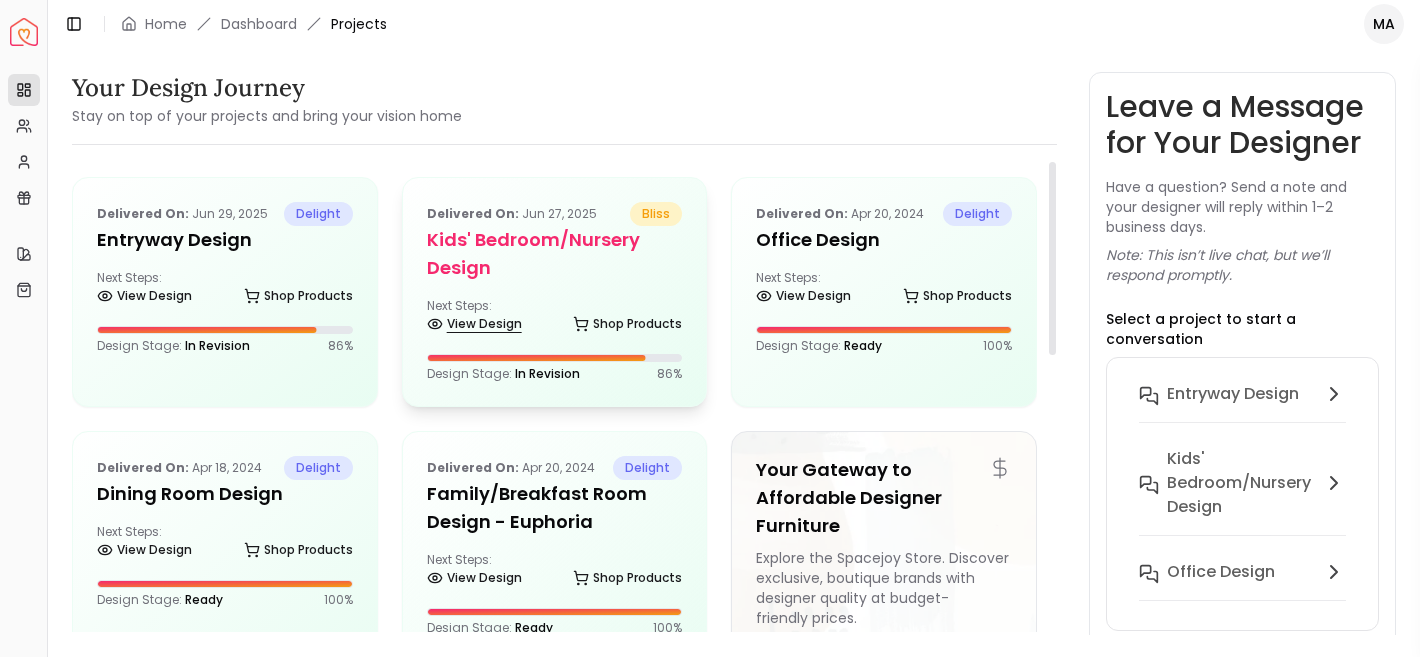 click on "View Design" at bounding box center [474, 324] 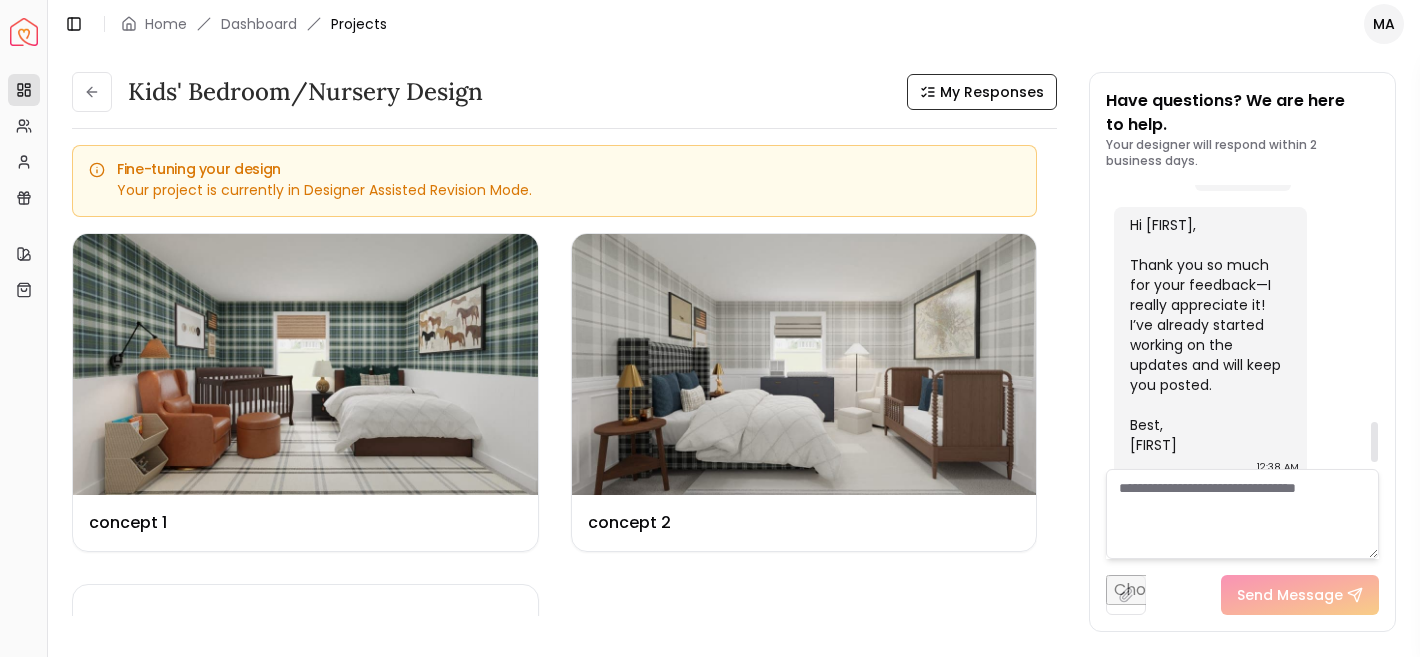 scroll, scrollTop: 1683, scrollLeft: 0, axis: vertical 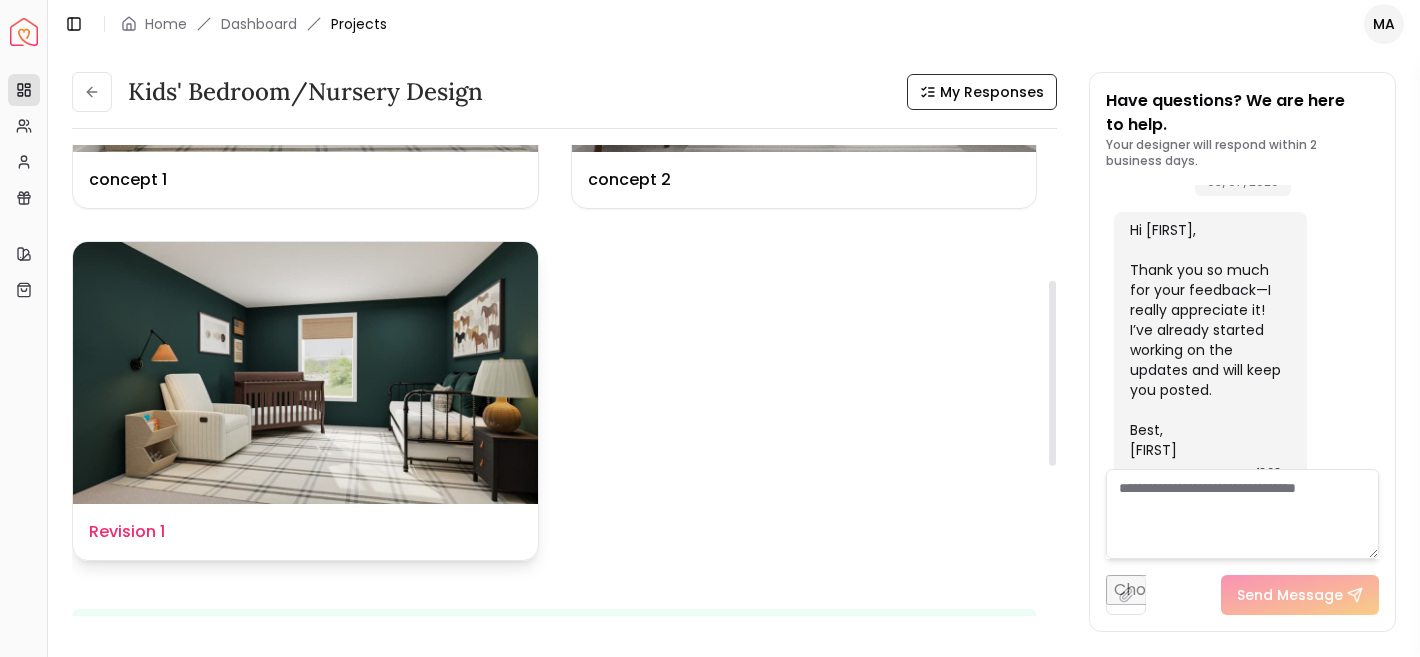 click at bounding box center [305, 372] 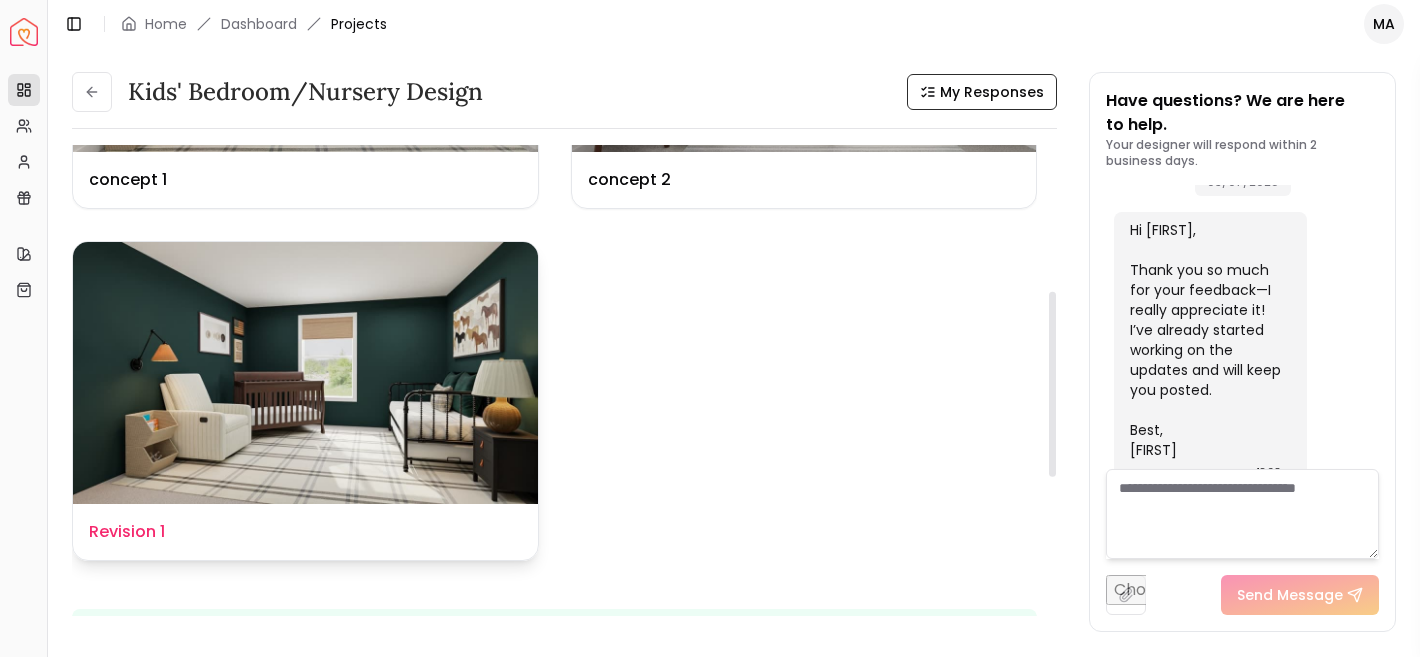 scroll, scrollTop: 569, scrollLeft: 0, axis: vertical 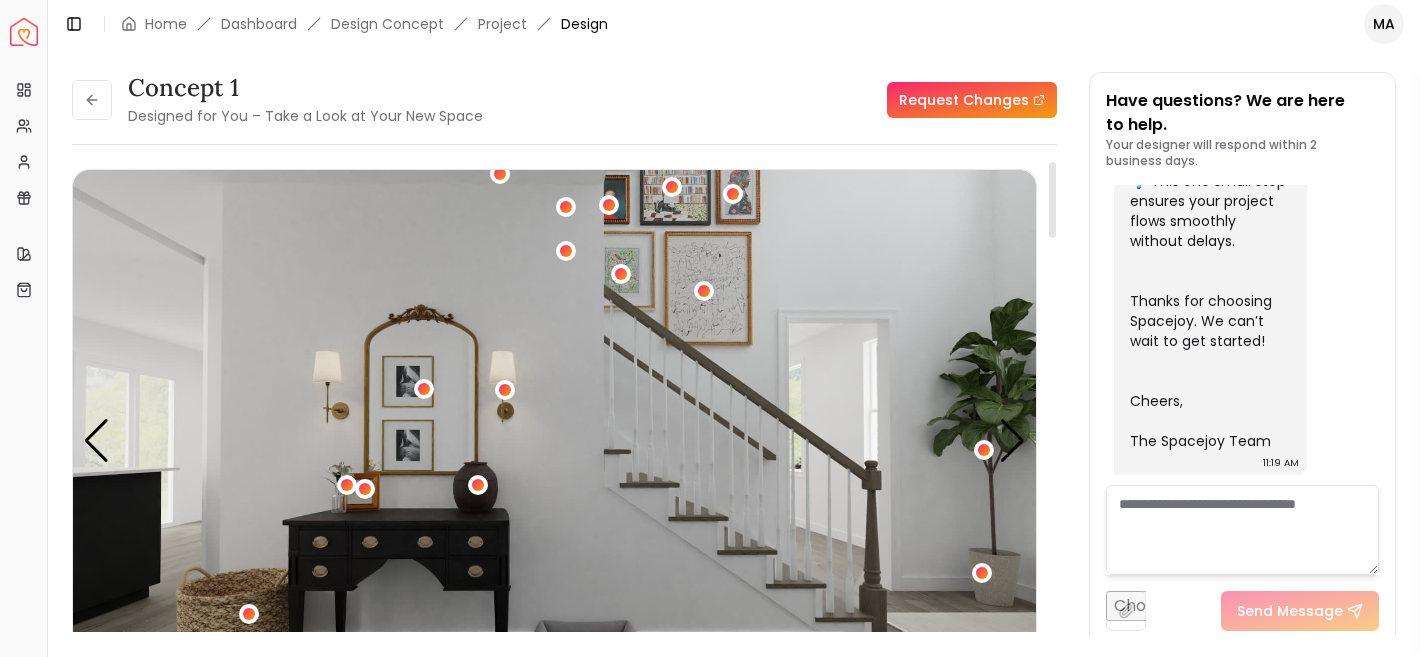 click on "Request Changes" at bounding box center (972, 100) 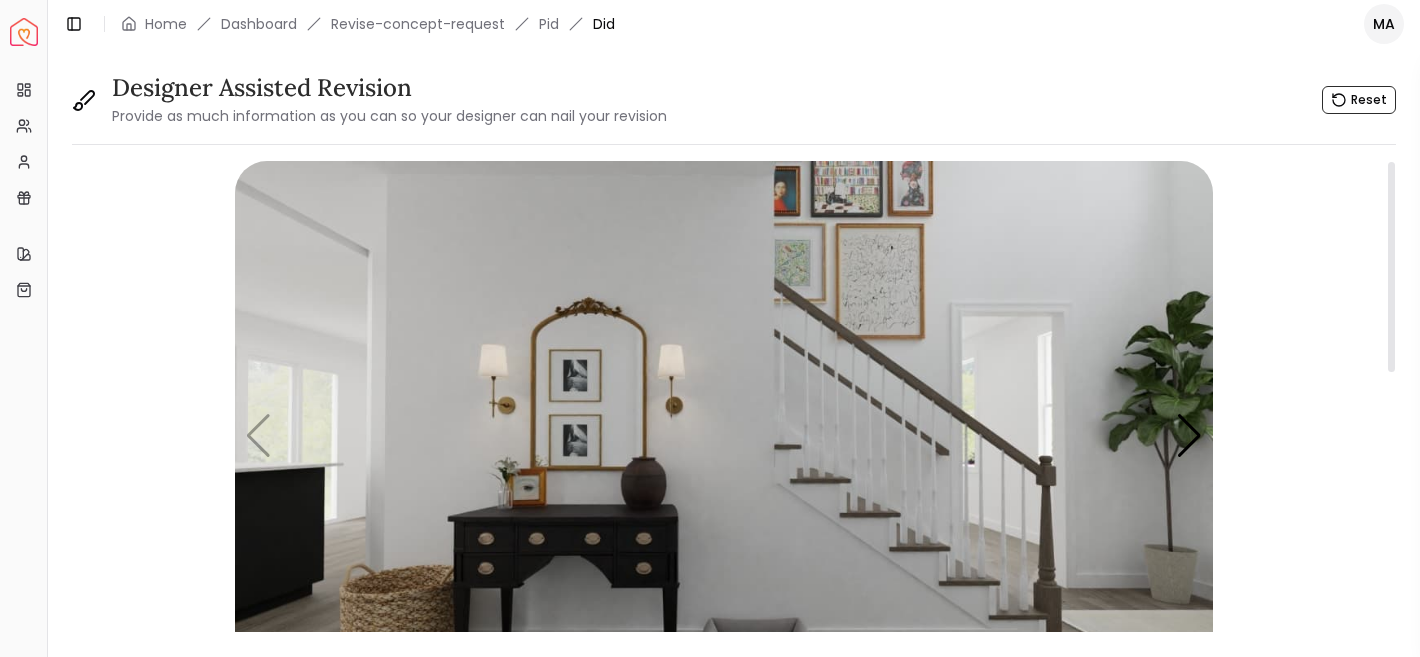 scroll, scrollTop: 0, scrollLeft: 0, axis: both 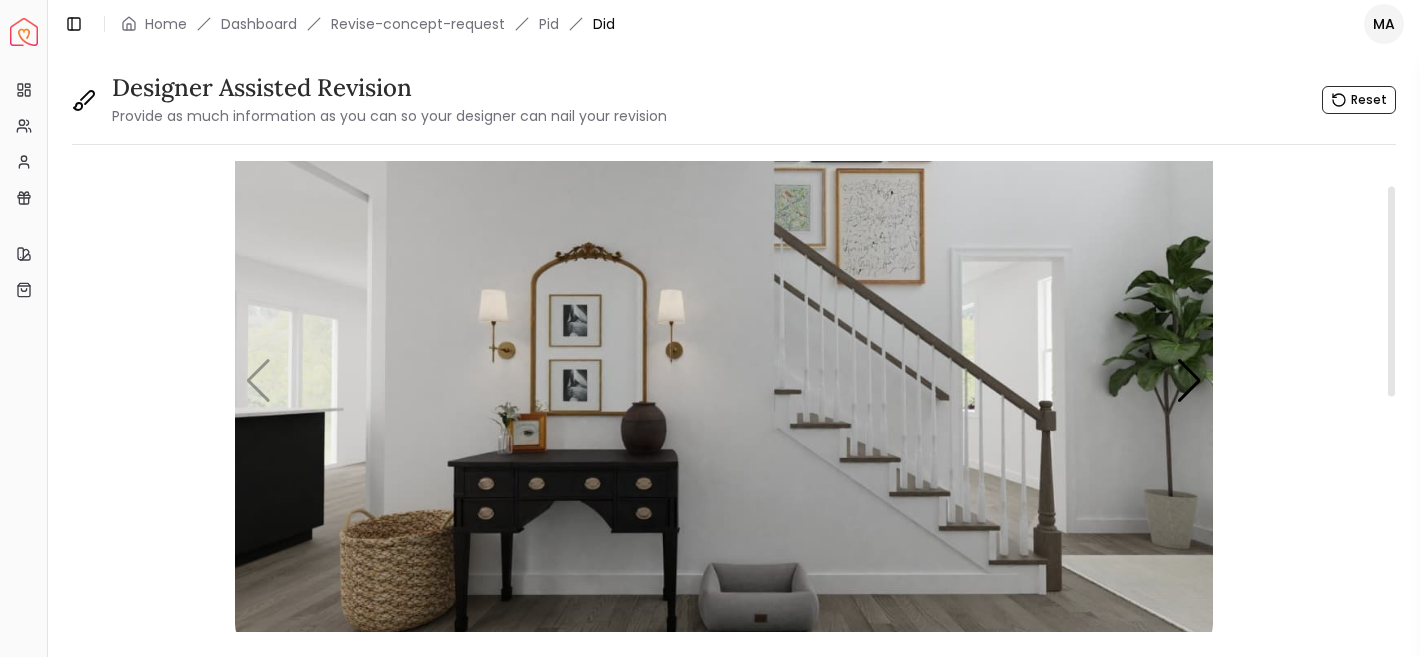 click at bounding box center (724, 381) 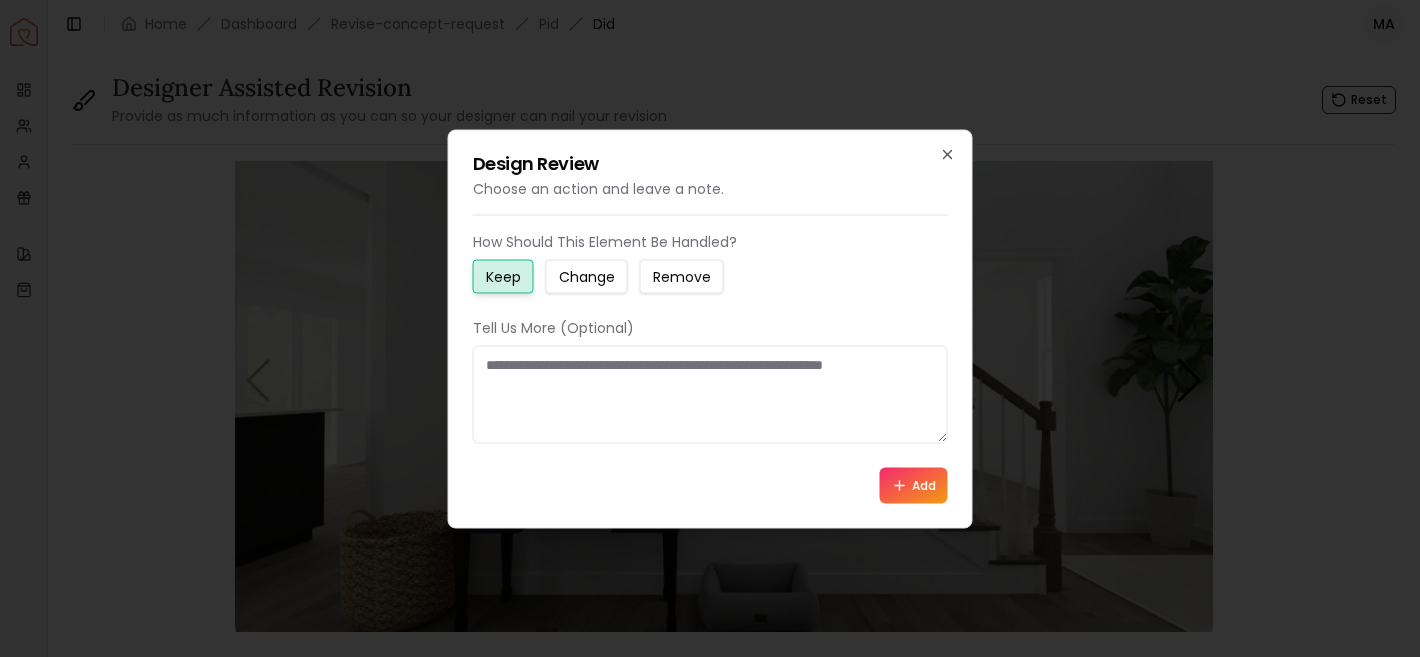 click on "Change" at bounding box center [587, 276] 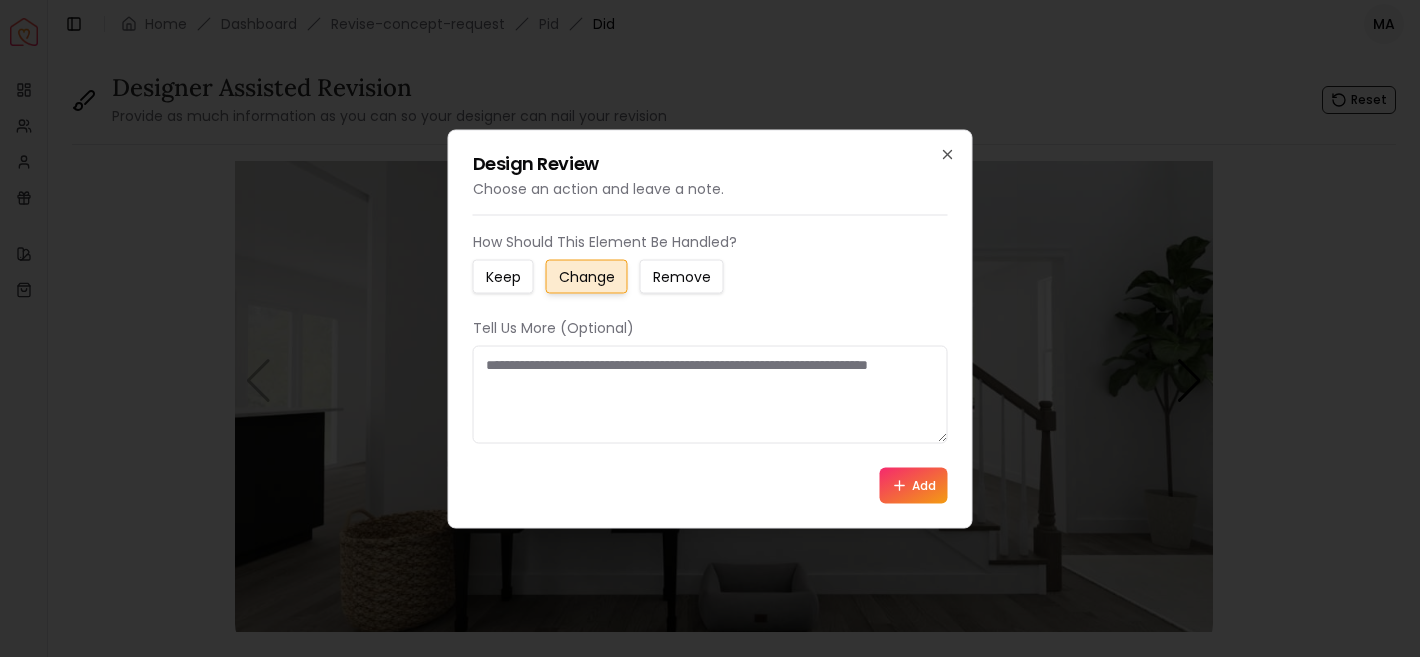 click at bounding box center [710, 394] 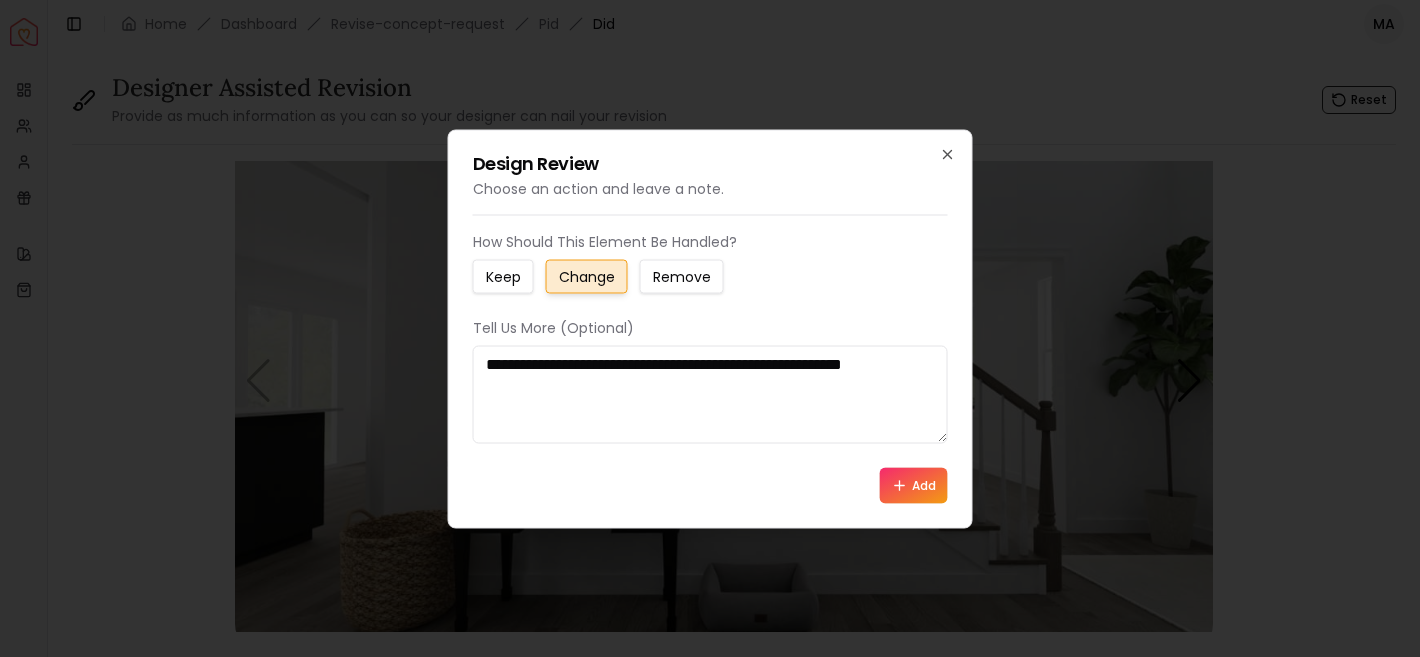 type on "**********" 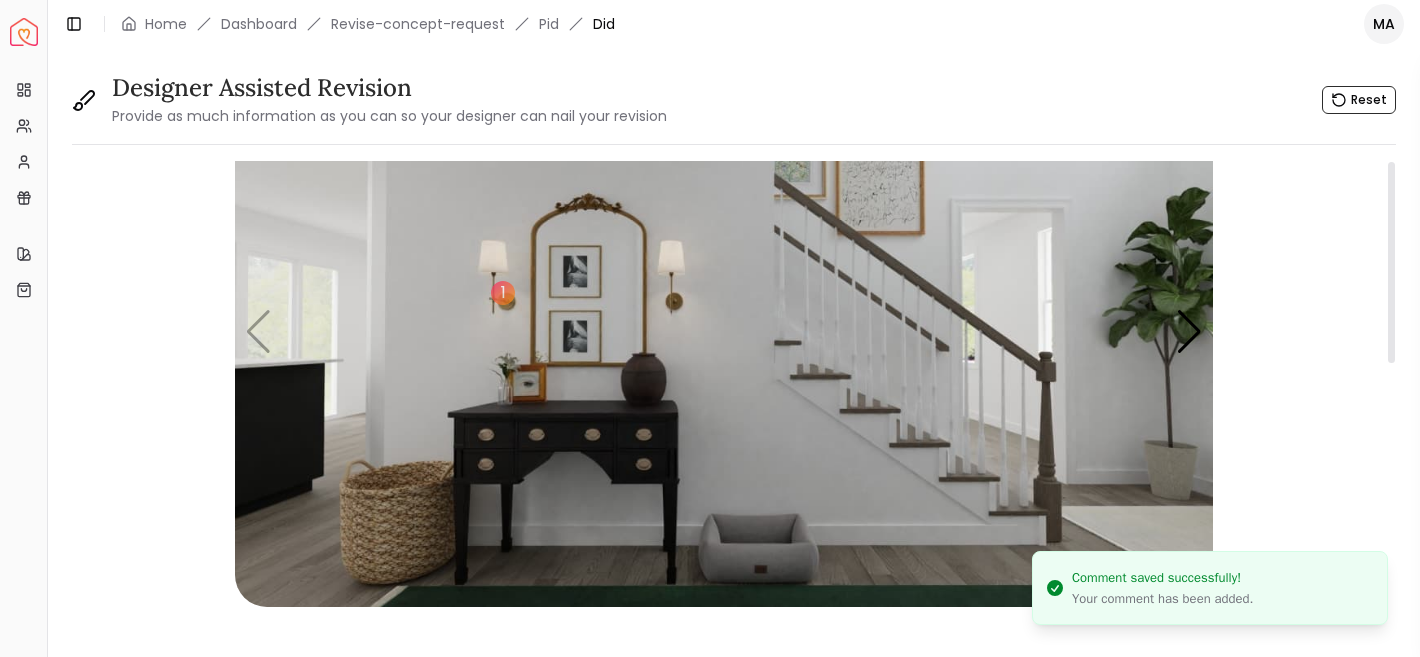 scroll, scrollTop: 0, scrollLeft: 0, axis: both 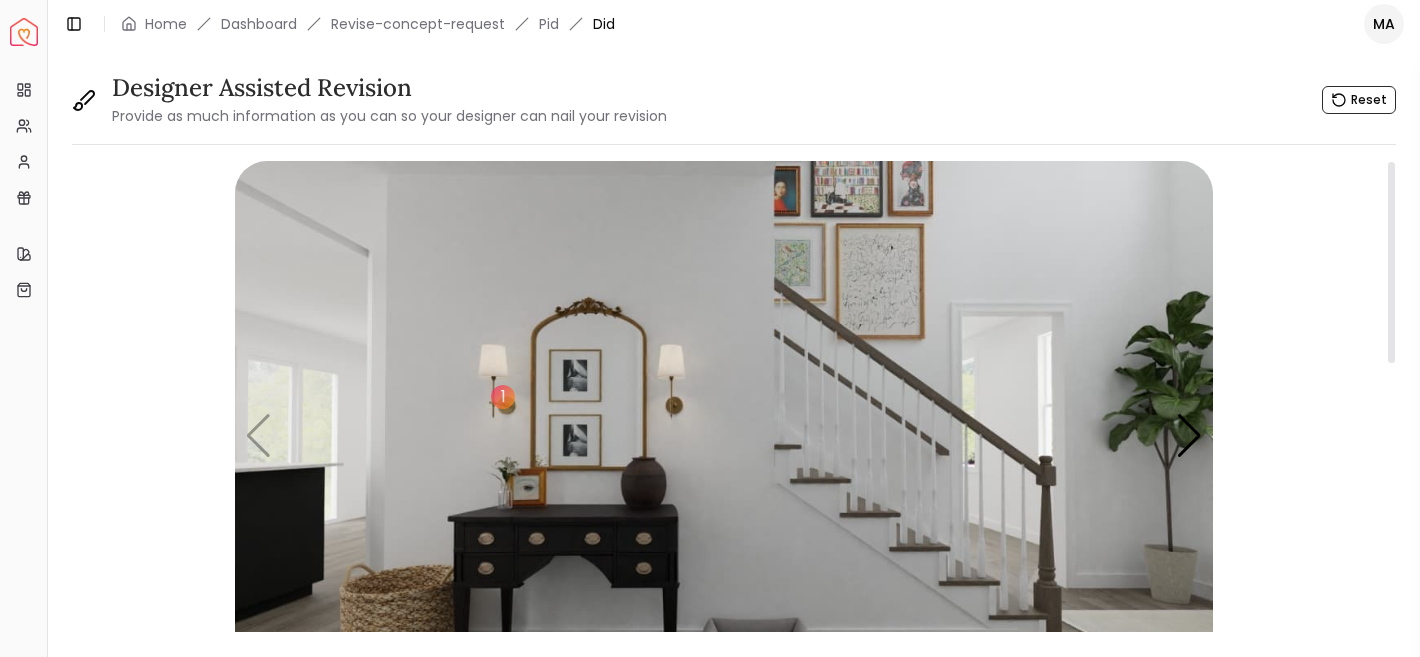 click at bounding box center [724, 436] 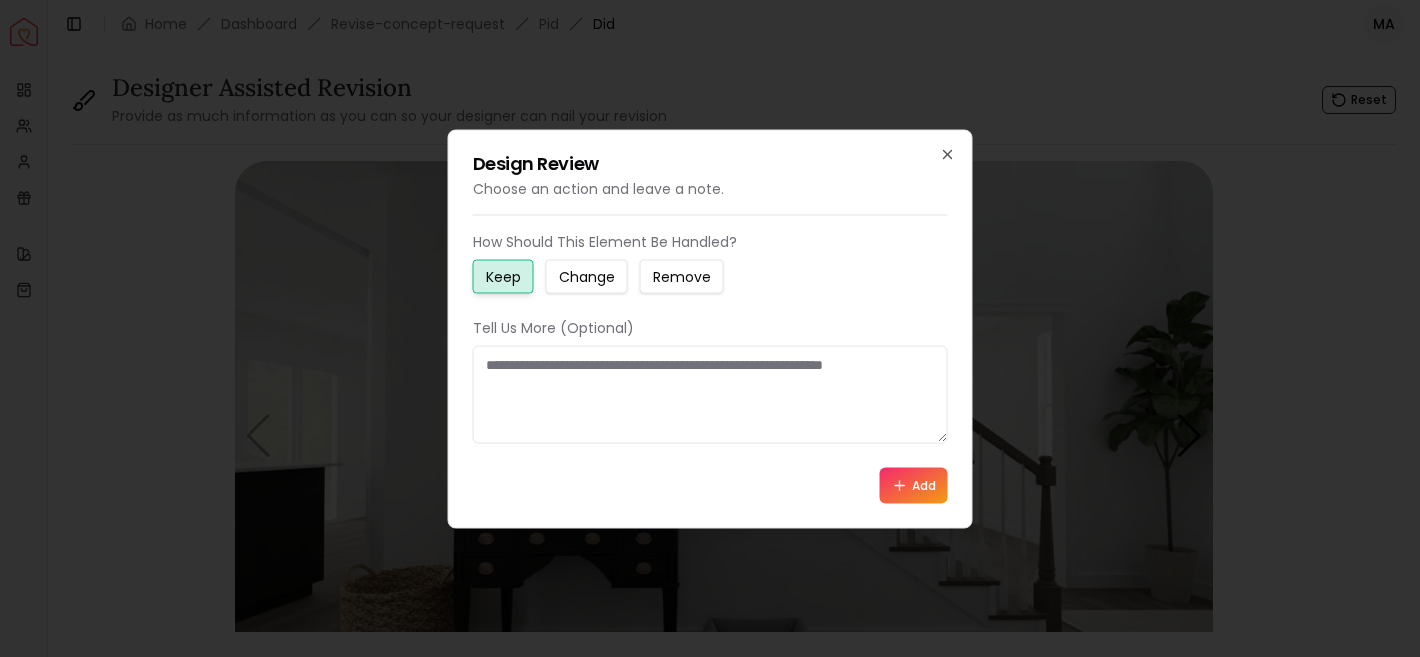 click on "Change" at bounding box center (587, 276) 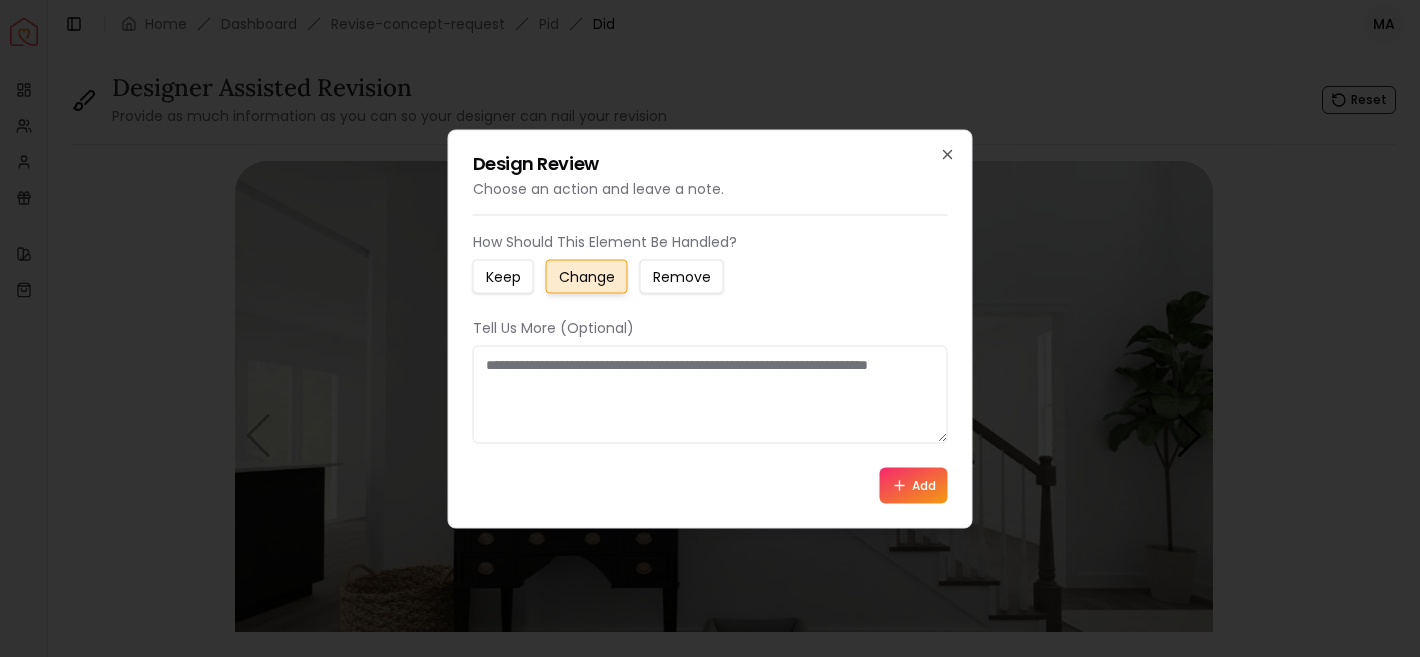 click at bounding box center (710, 394) 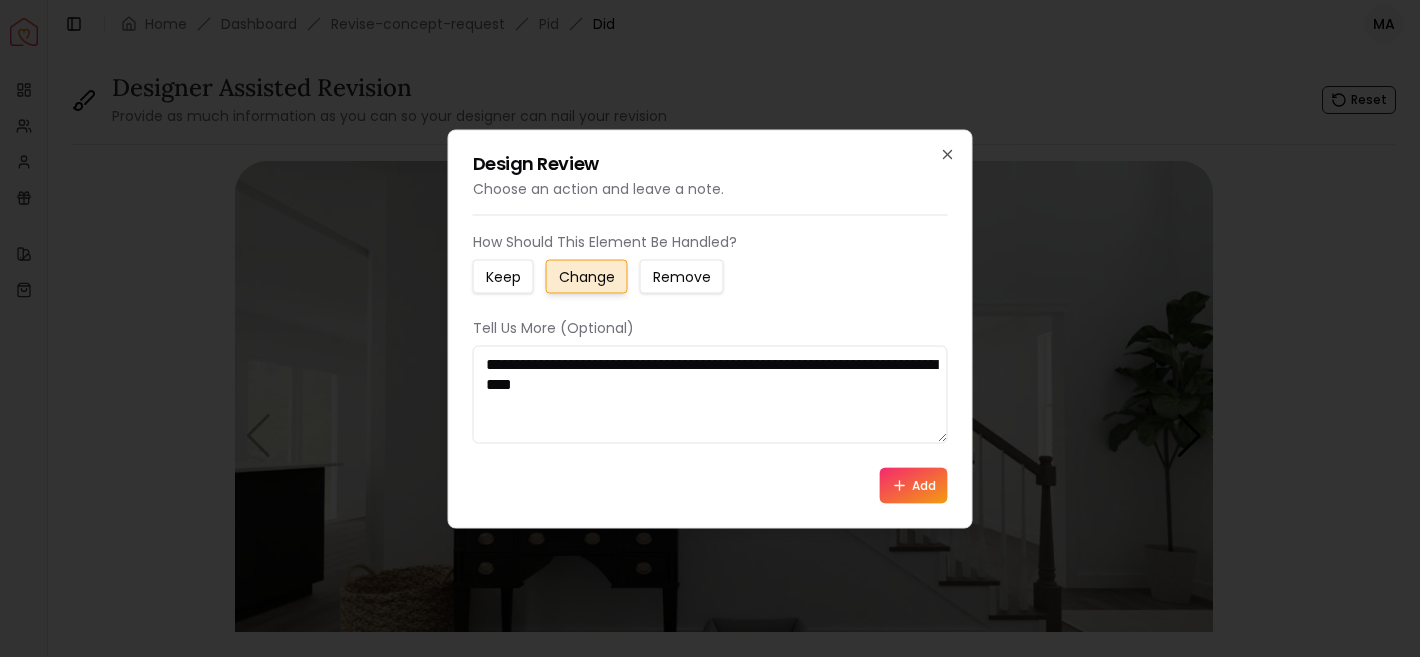 type on "**********" 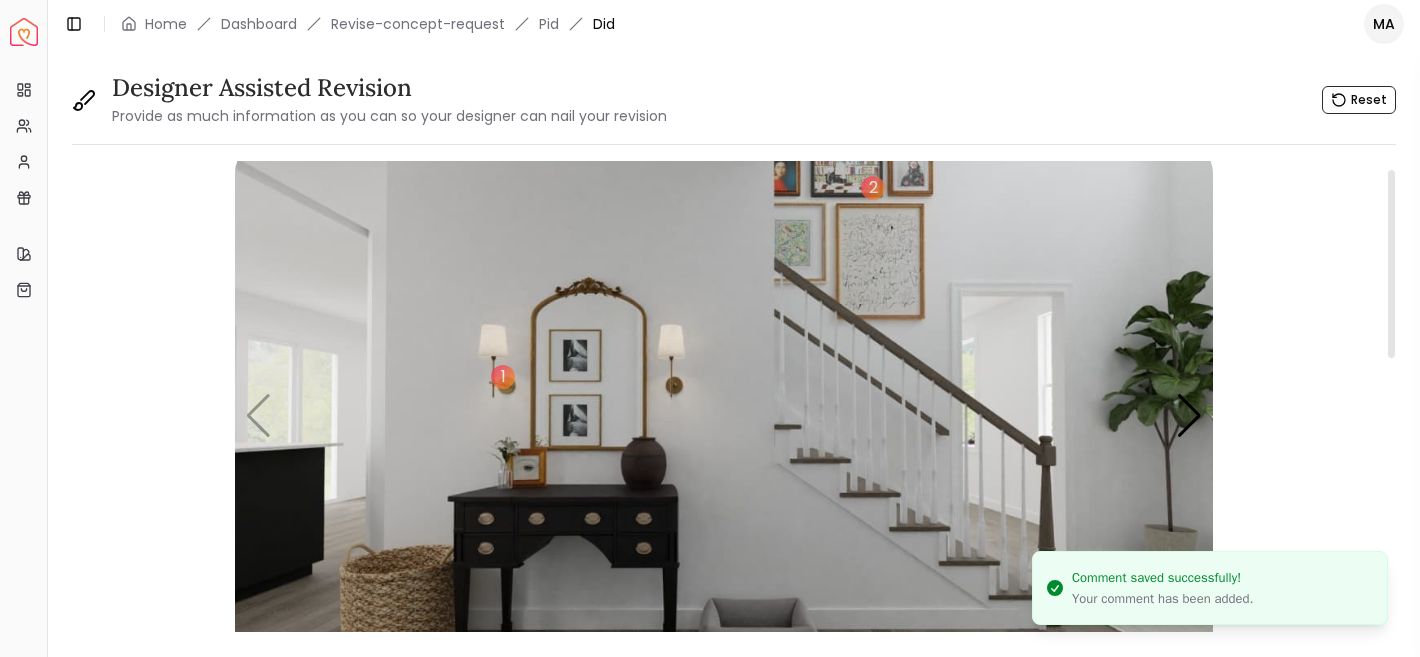 scroll, scrollTop: 0, scrollLeft: 0, axis: both 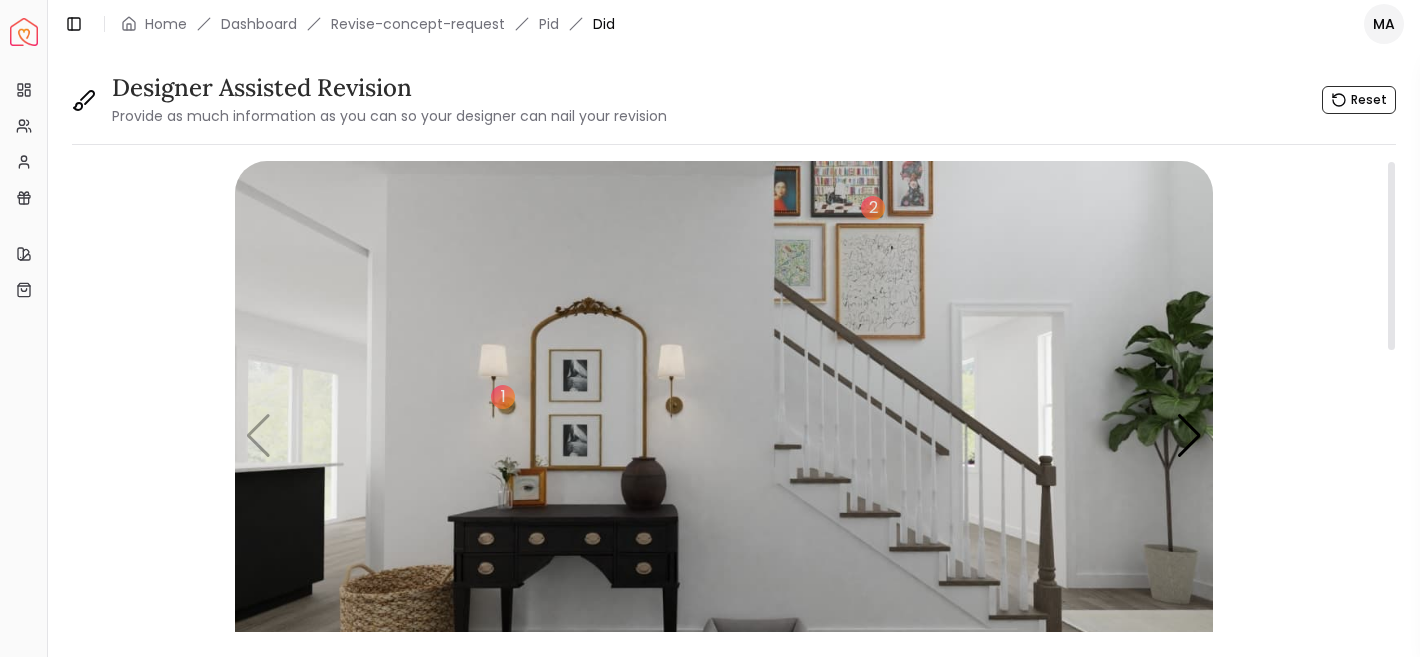 click at bounding box center [724, 436] 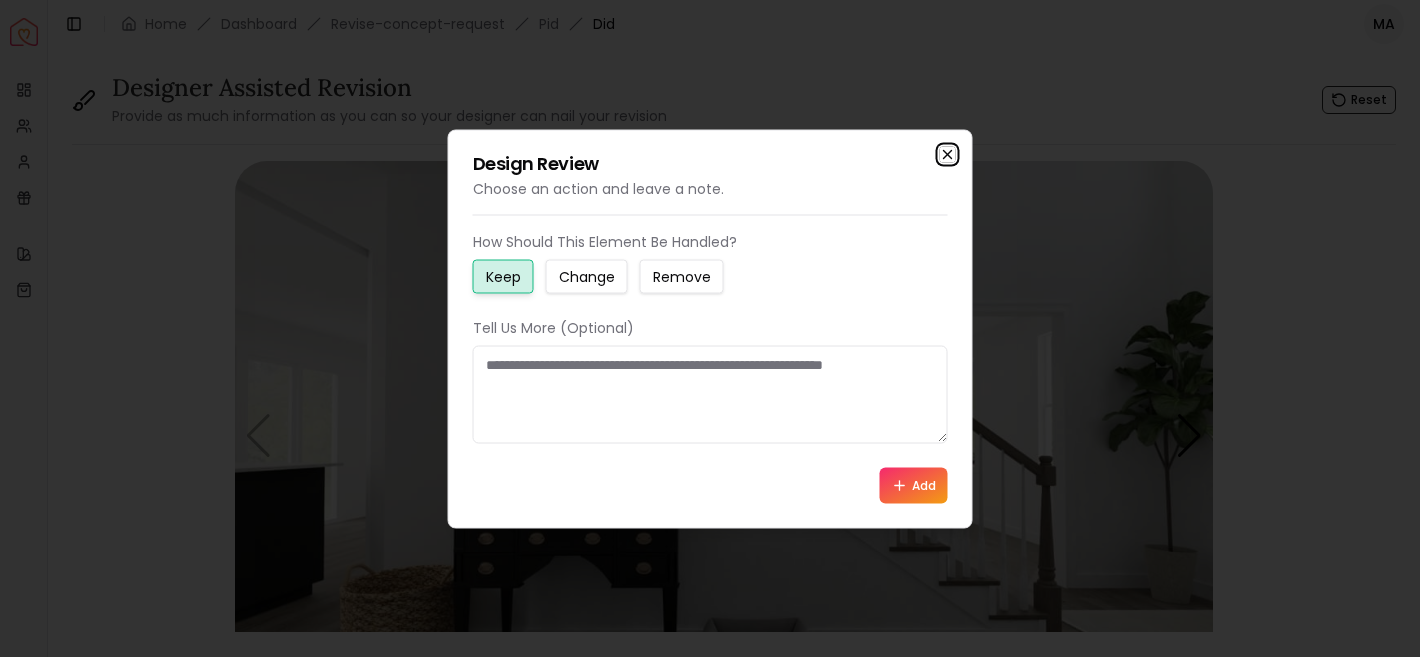 click 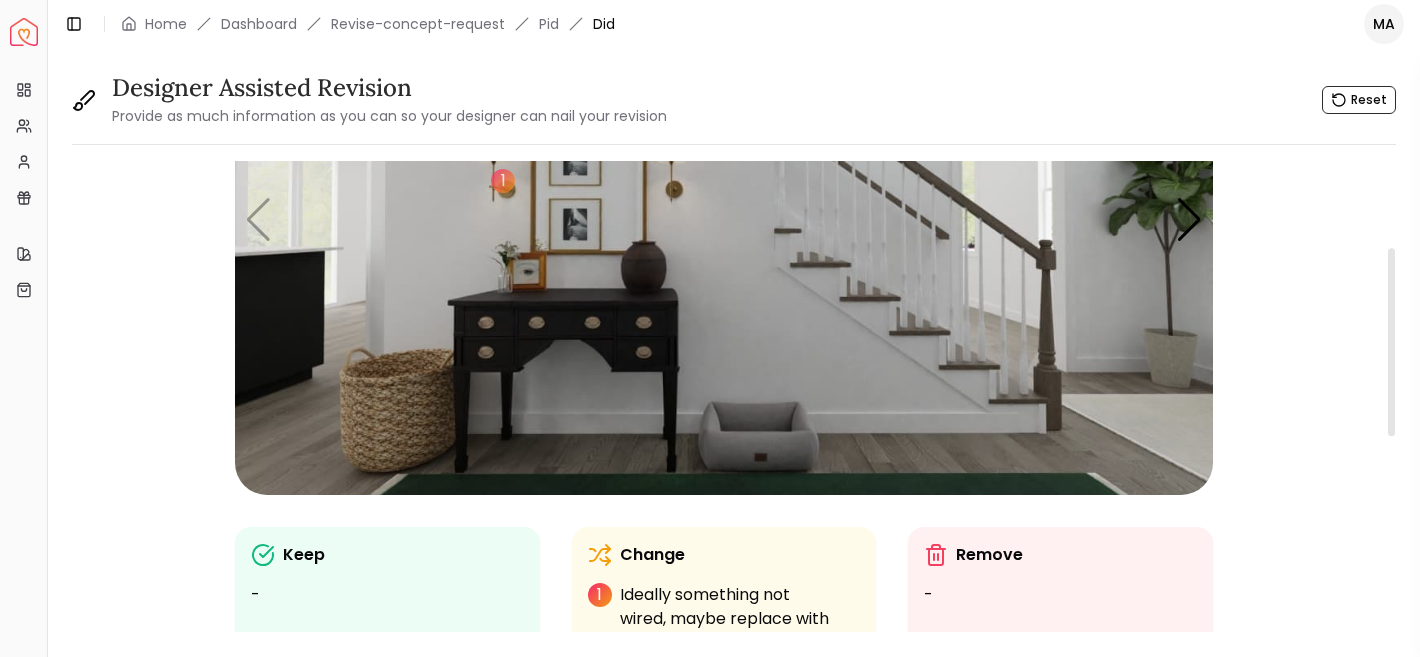 scroll, scrollTop: 72, scrollLeft: 0, axis: vertical 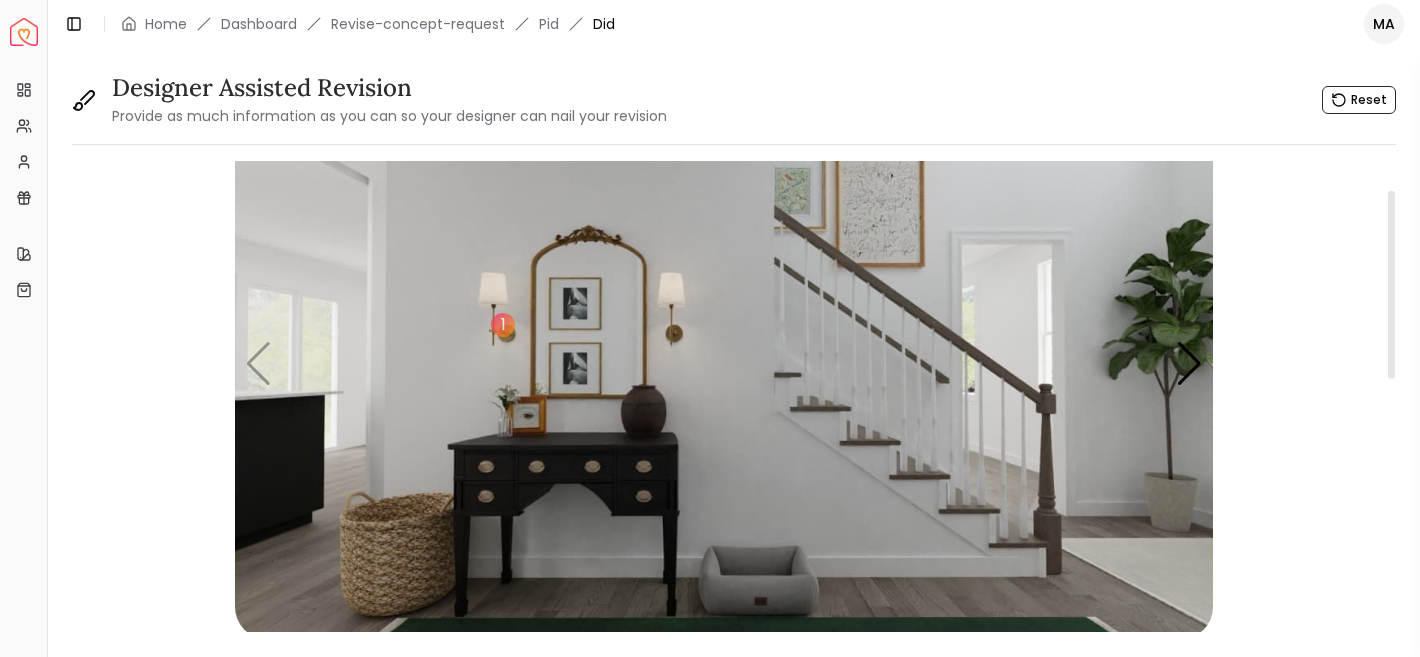 click at bounding box center [724, 364] 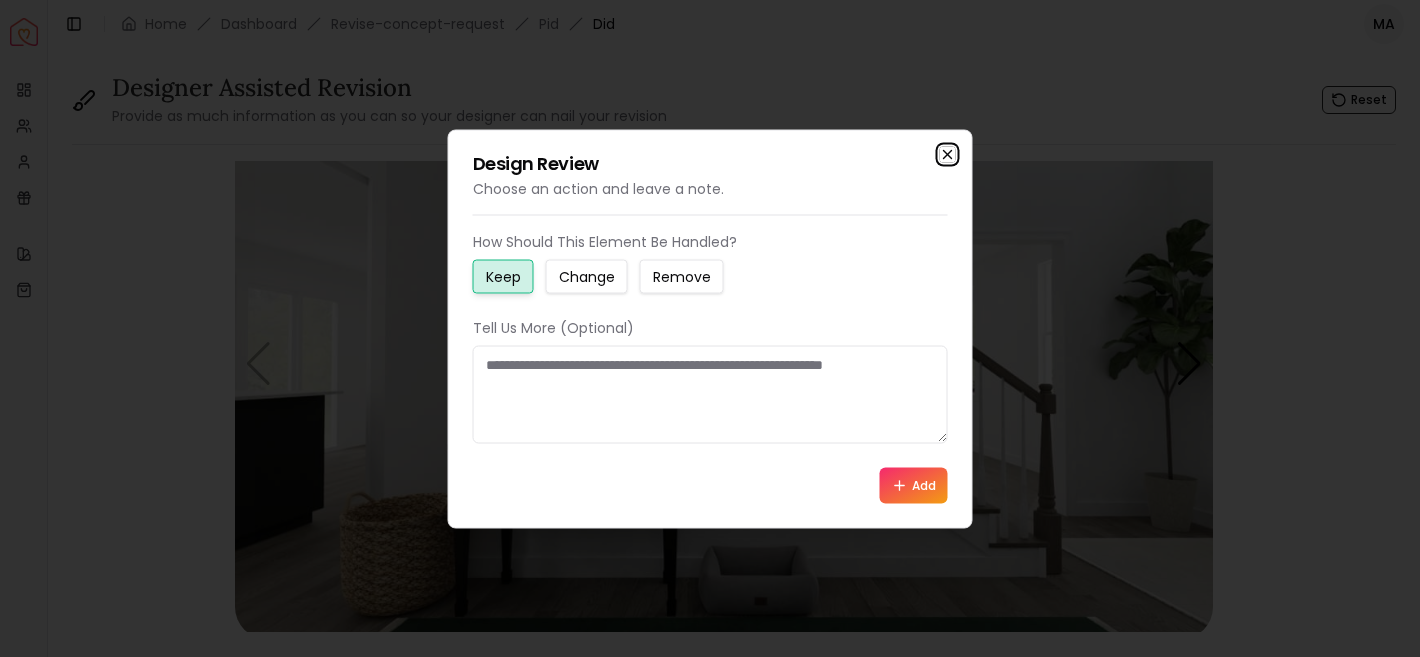 click 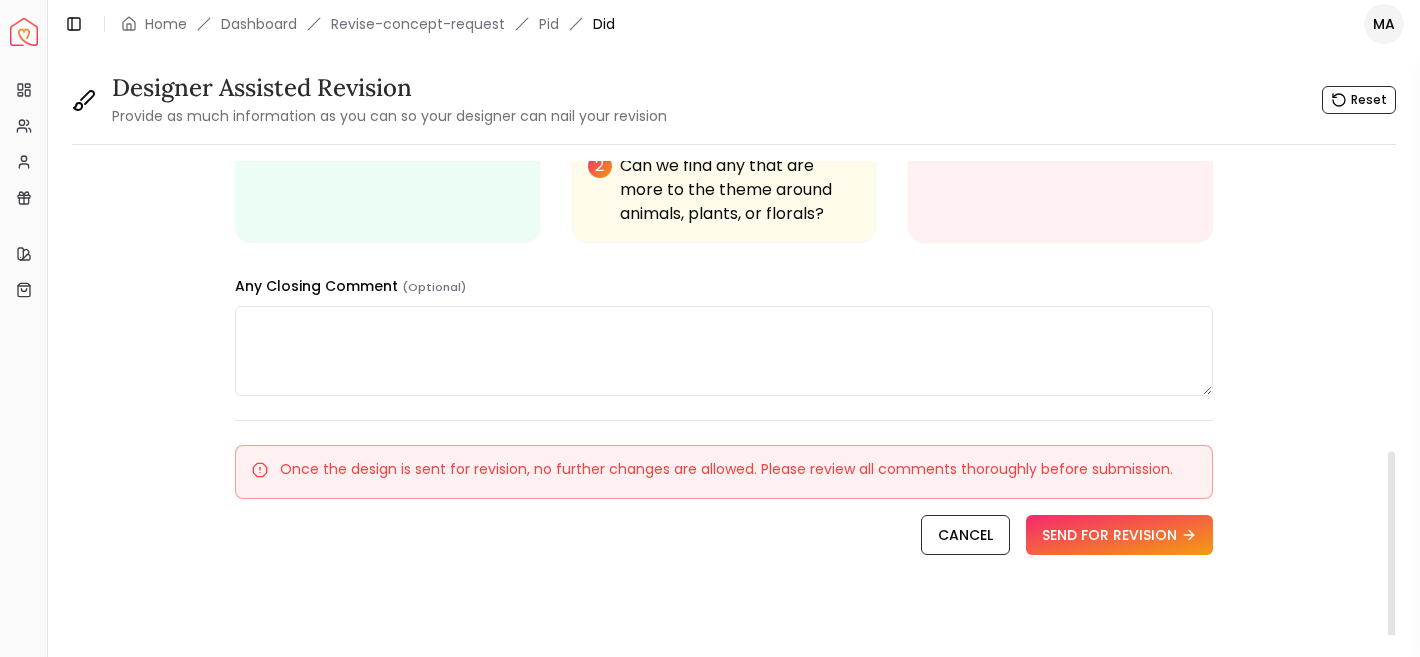 scroll, scrollTop: 744, scrollLeft: 0, axis: vertical 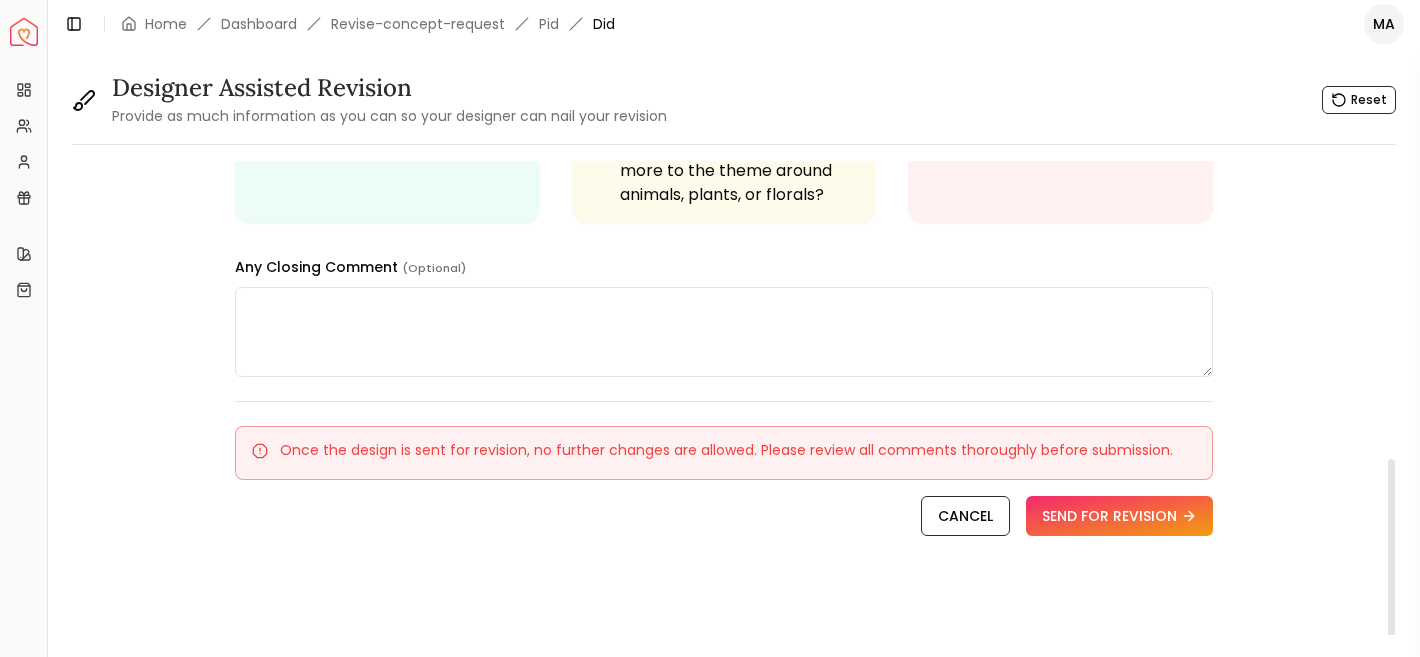 click on "1 2 Keep - Change 1 Ideally something not wired, maybe replace with table lamp? 2 Can we find any that are more to the theme around animals, plants, or florals?  Remove - Any Closing Comment   (Optional) Once the design is sent for revision, no further changes are allowed. Please review all comments thoroughly before submission. CANCEL SEND FOR REVISION" at bounding box center (724, 24) 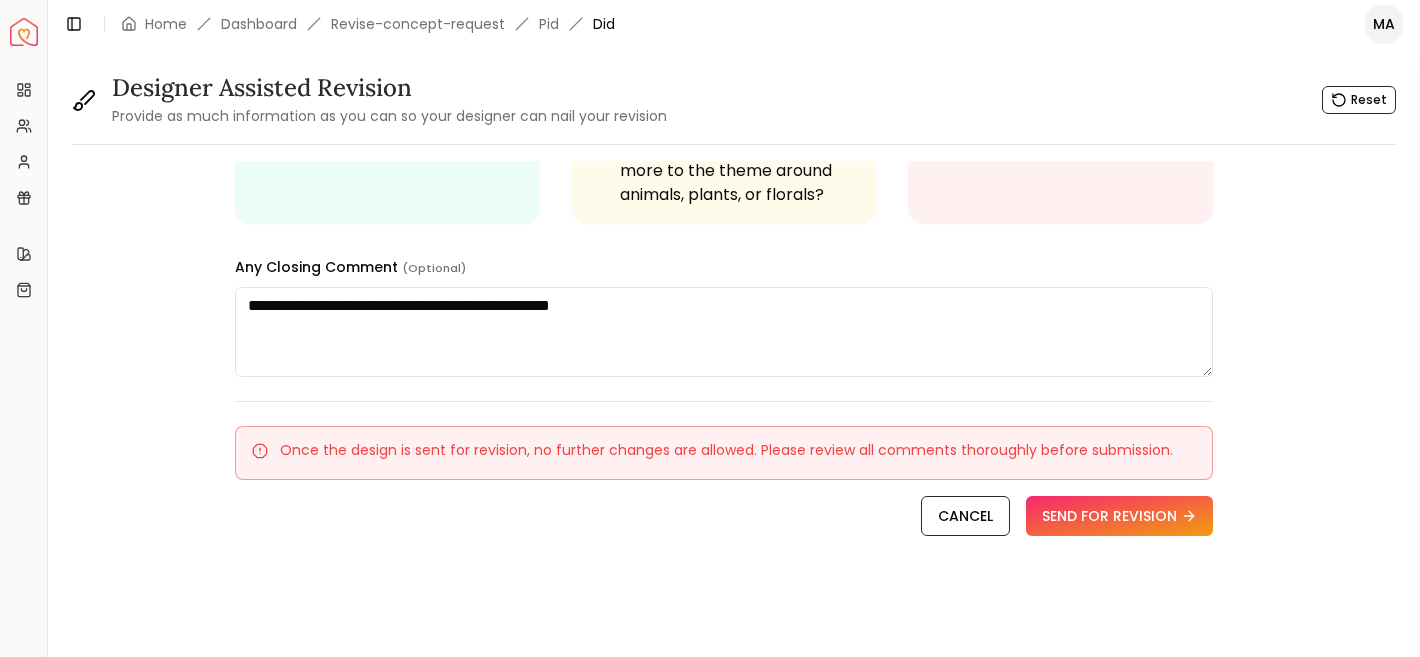 paste on "**********" 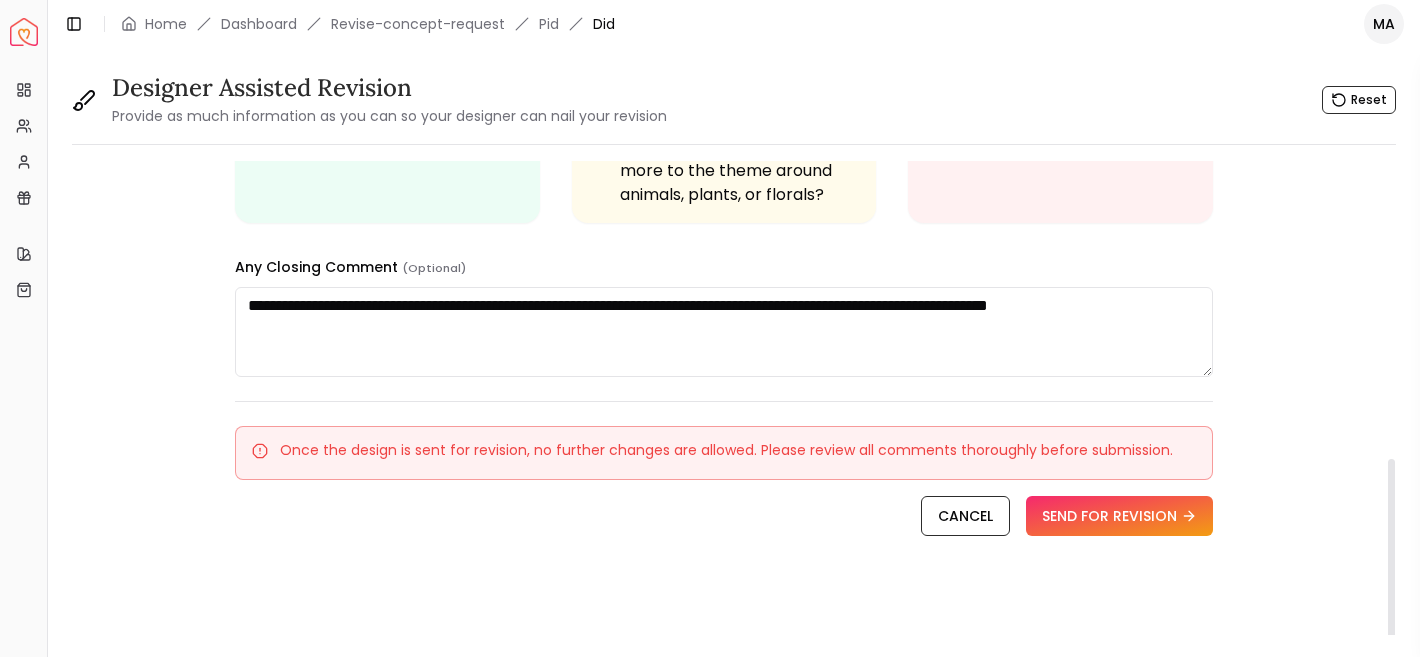 click on "**********" at bounding box center [724, 332] 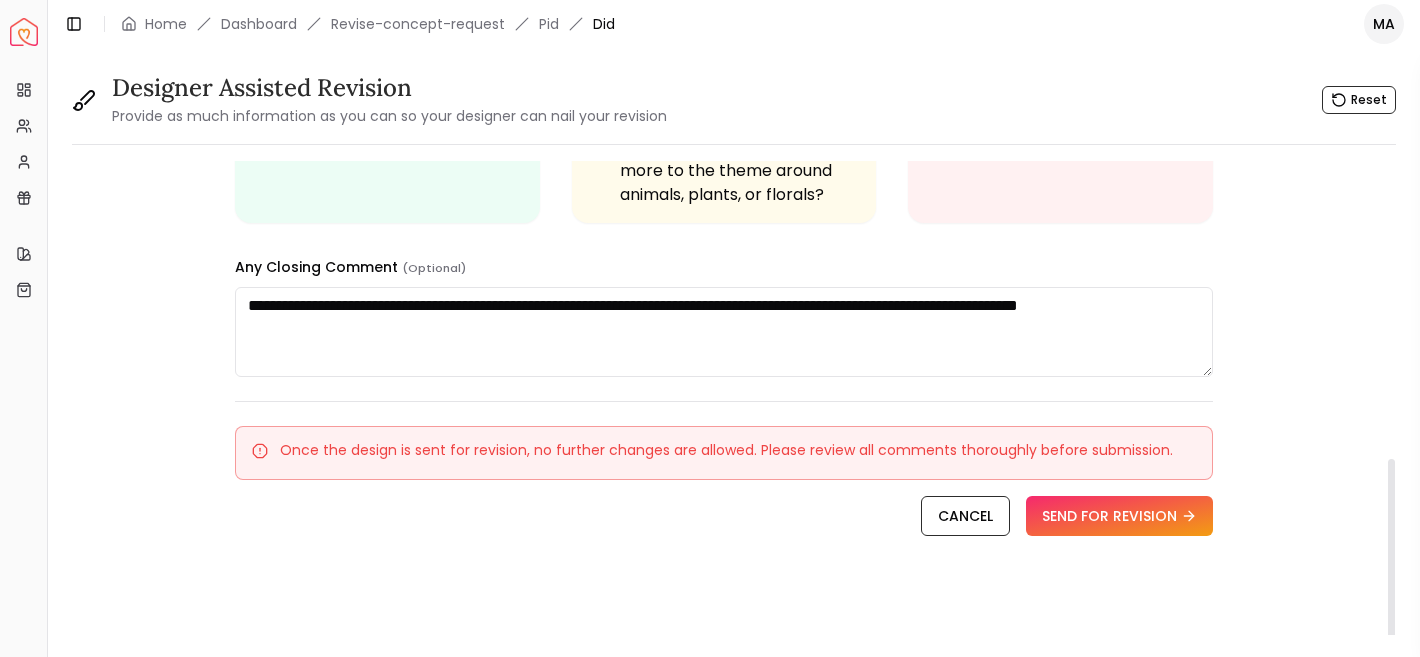 click on "**********" at bounding box center (724, 332) 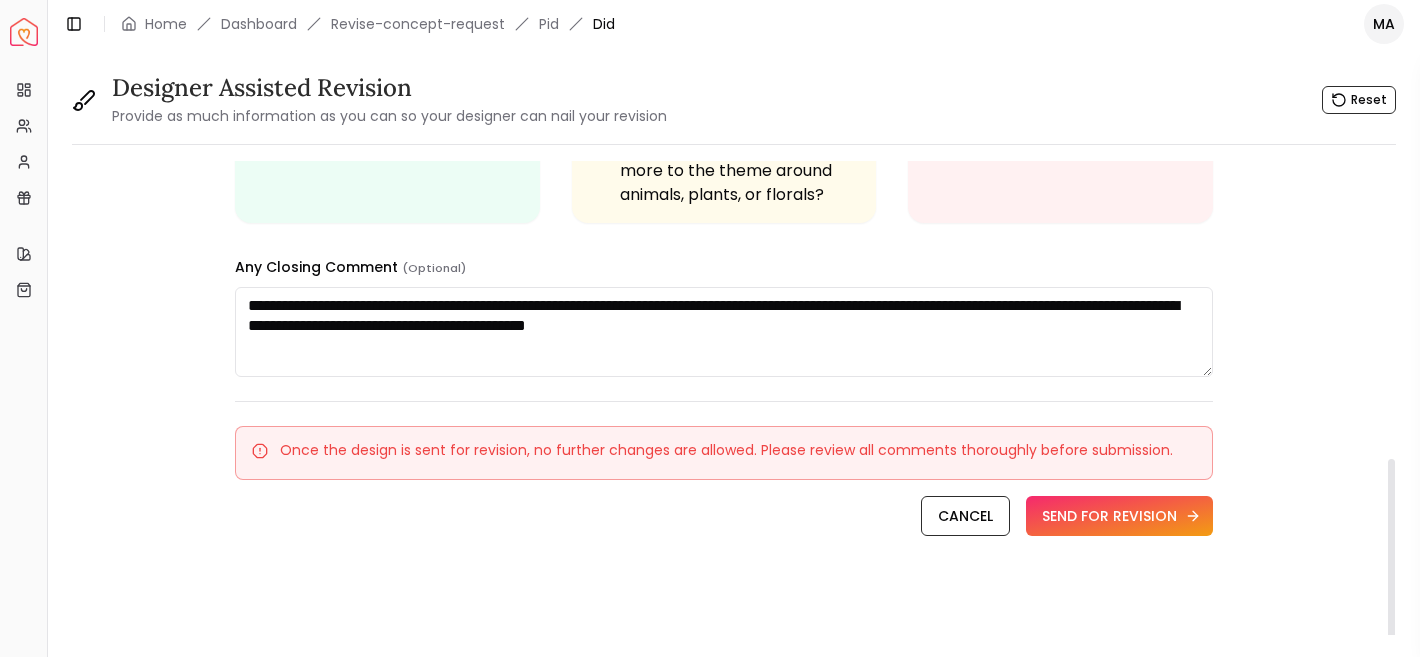 type on "**********" 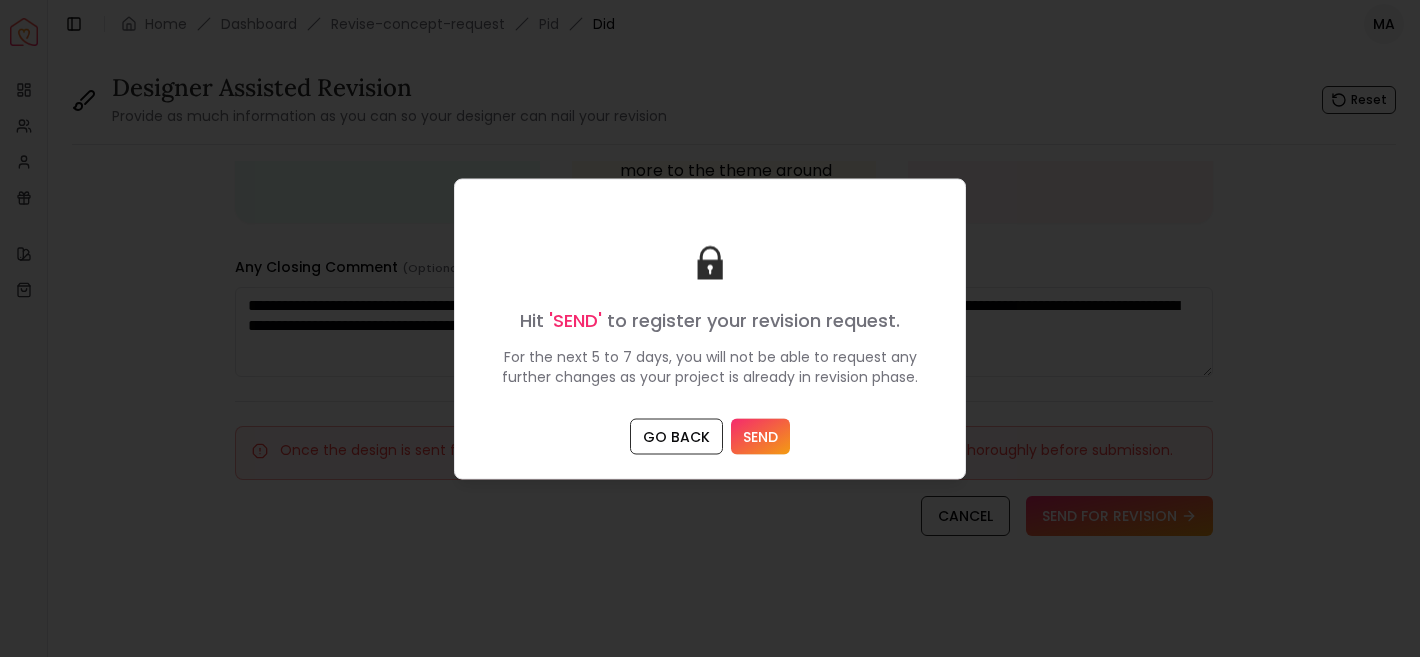click on "SEND" at bounding box center [760, 436] 